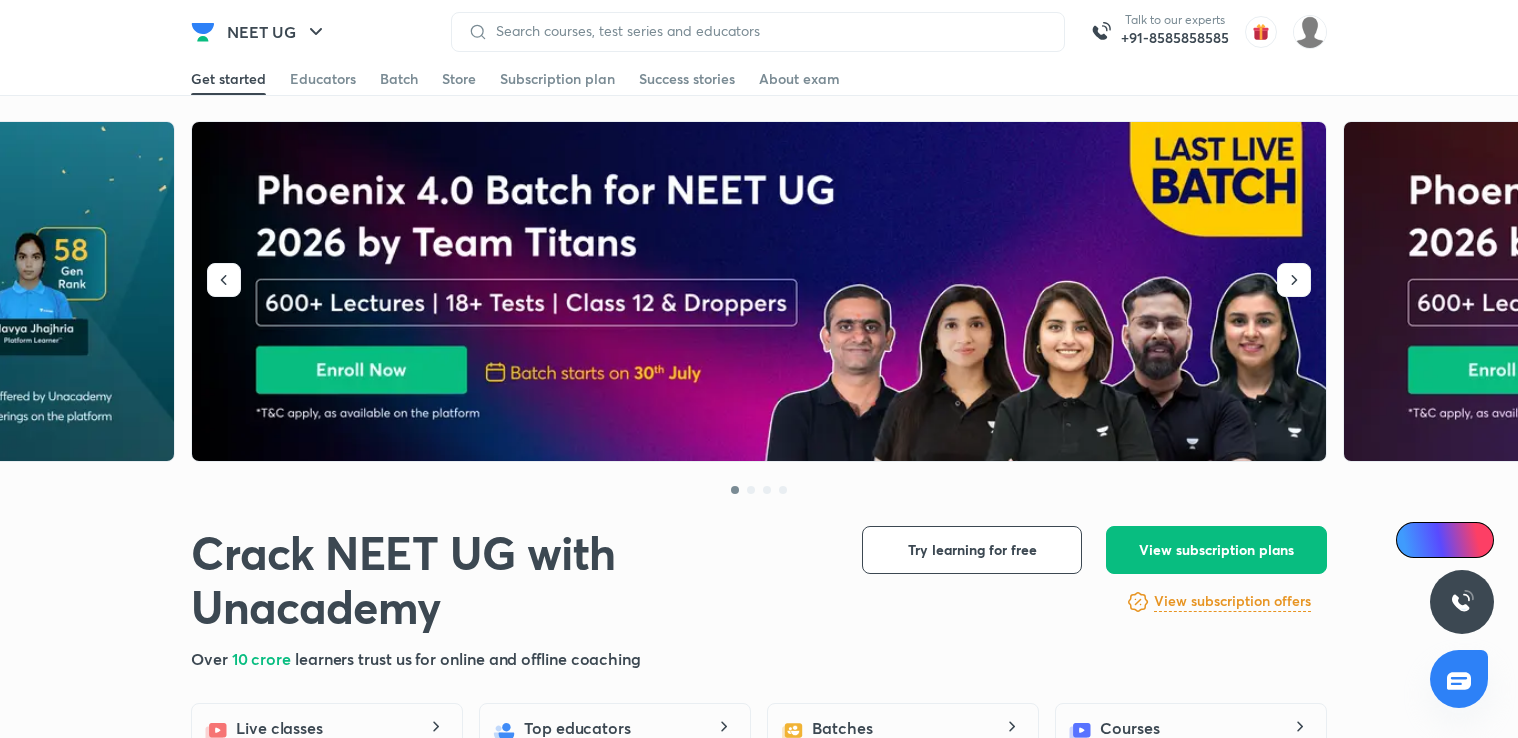 scroll, scrollTop: 0, scrollLeft: 0, axis: both 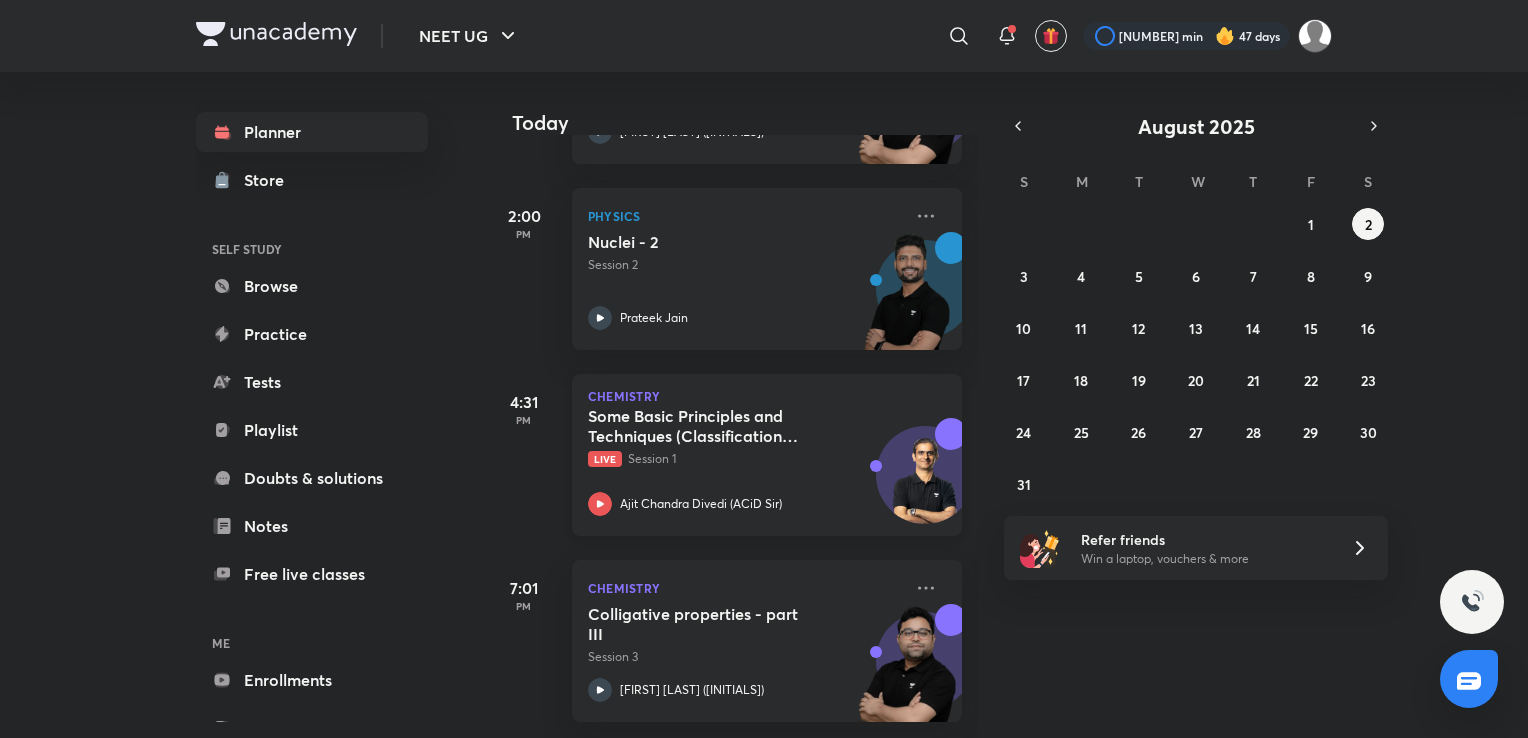 click on "Some Basic Principles and Techniques (Classification and Nomenclature) - 1" at bounding box center (712, 426) 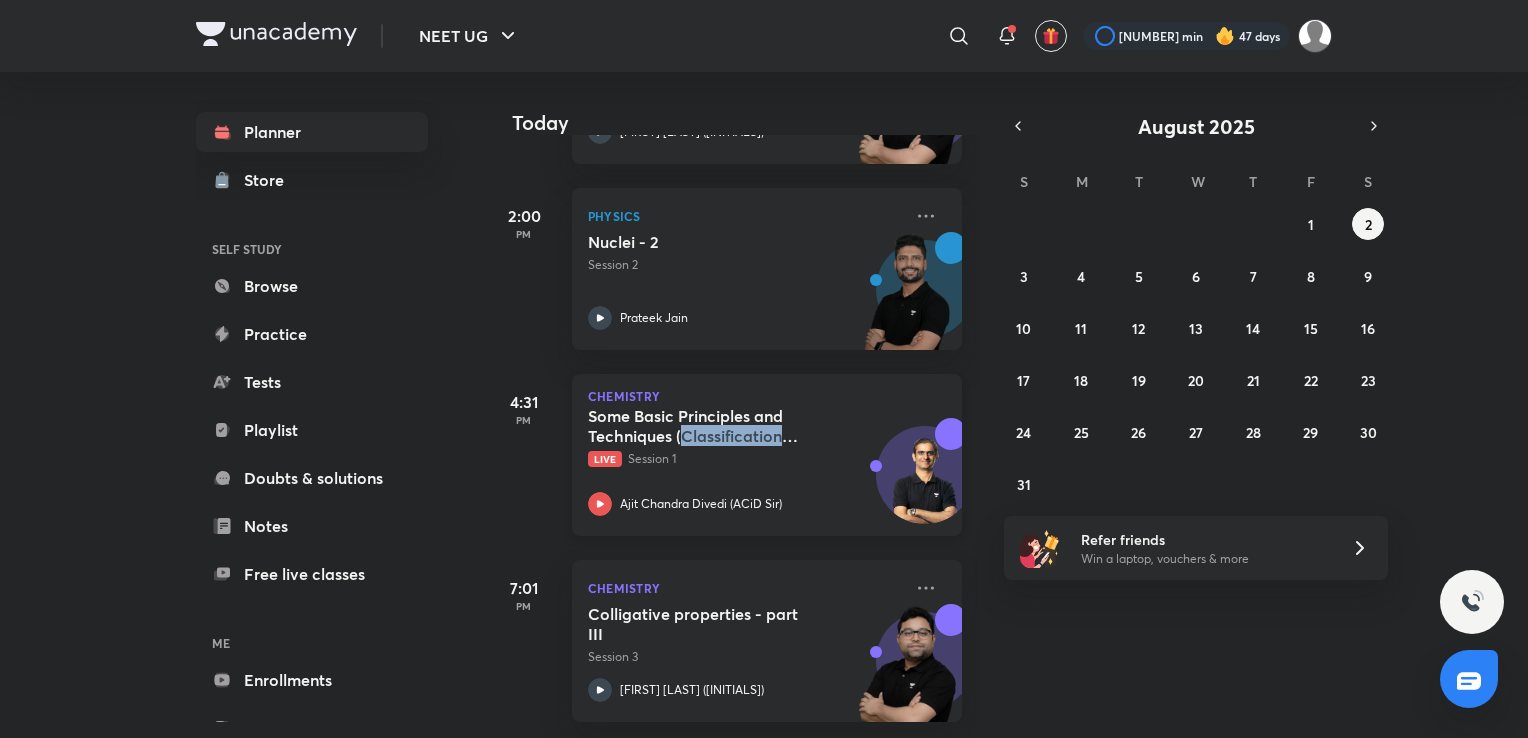 click on "Some Basic Principles and Techniques (Classification and Nomenclature) - 1" at bounding box center [712, 426] 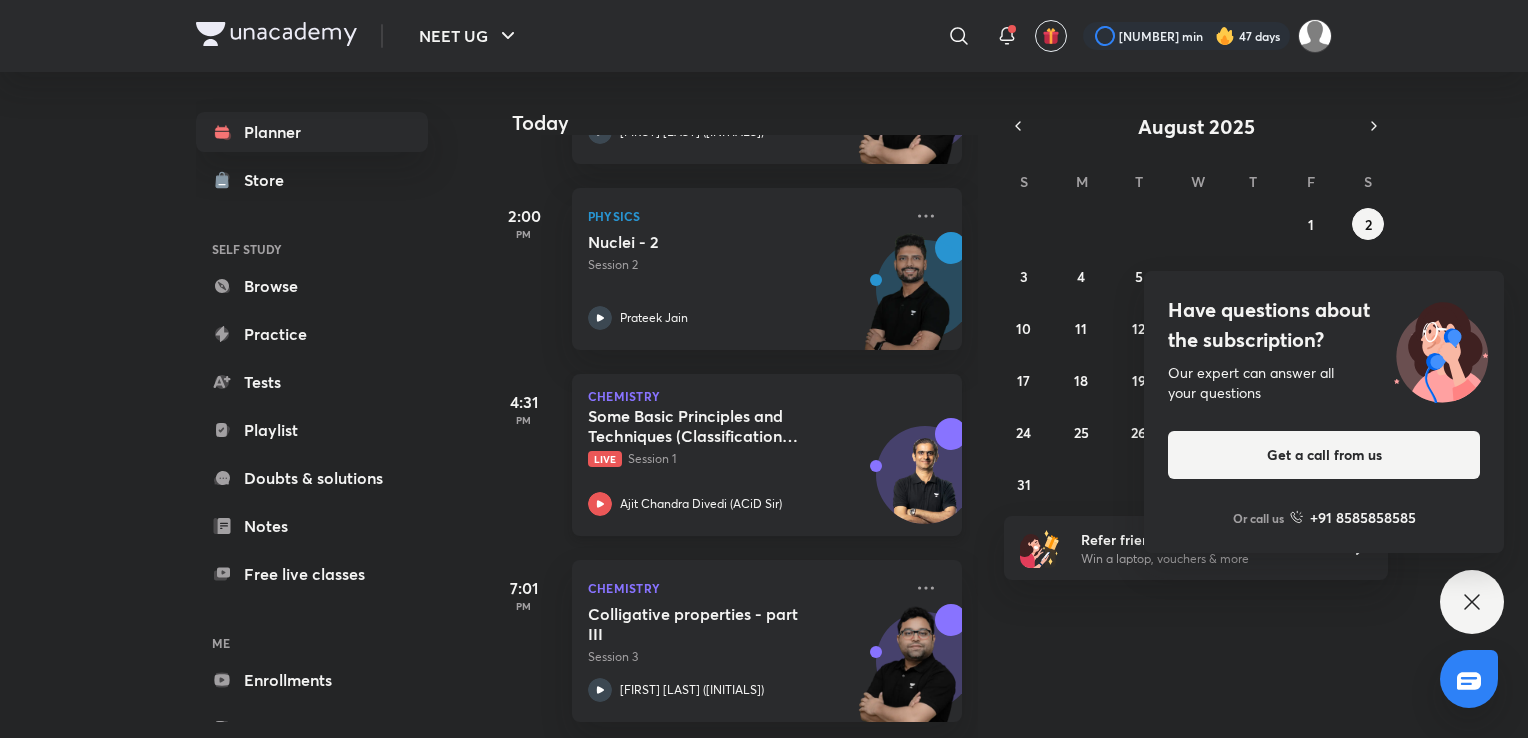 click on "Live Session 1" at bounding box center (745, 459) 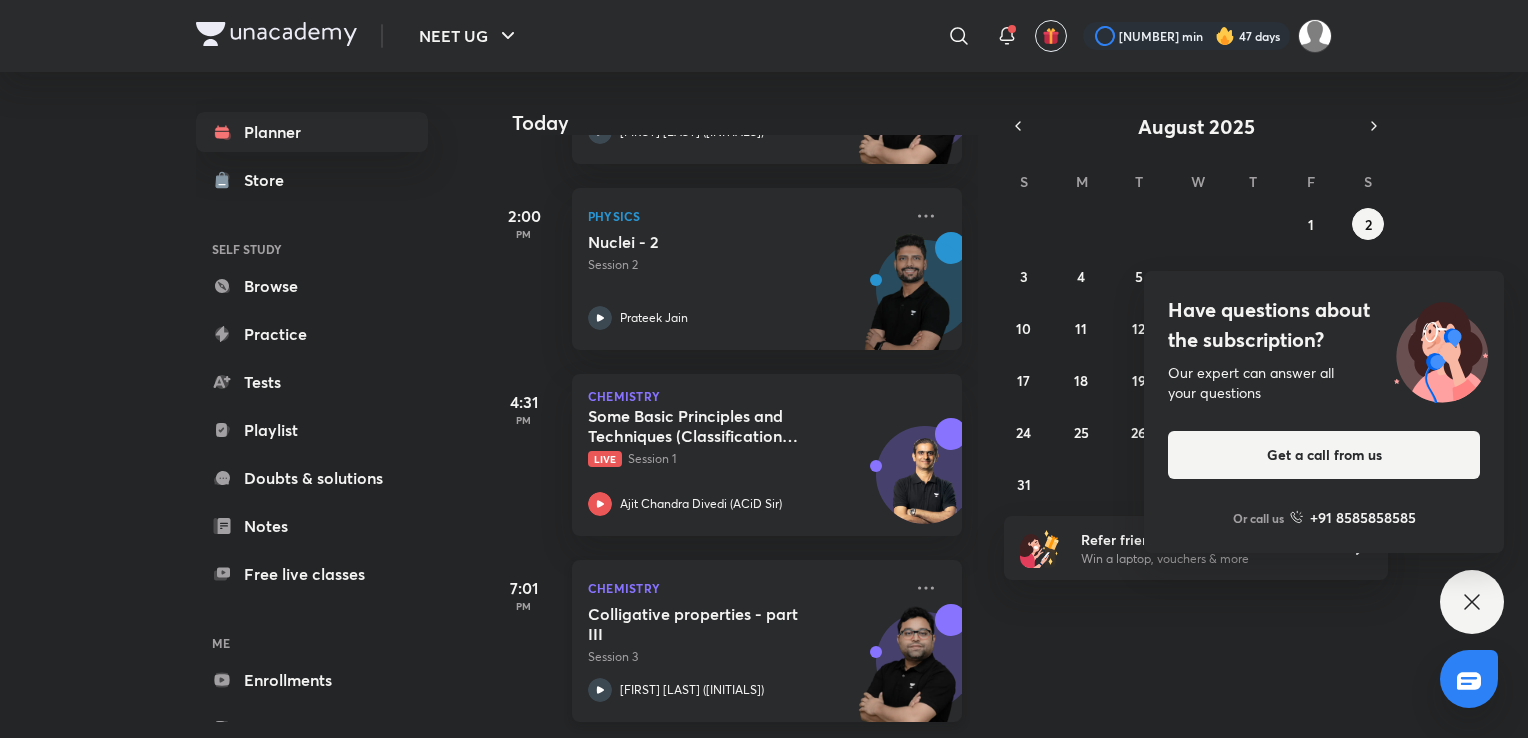 click on "Colligative properties - part III" at bounding box center [712, 624] 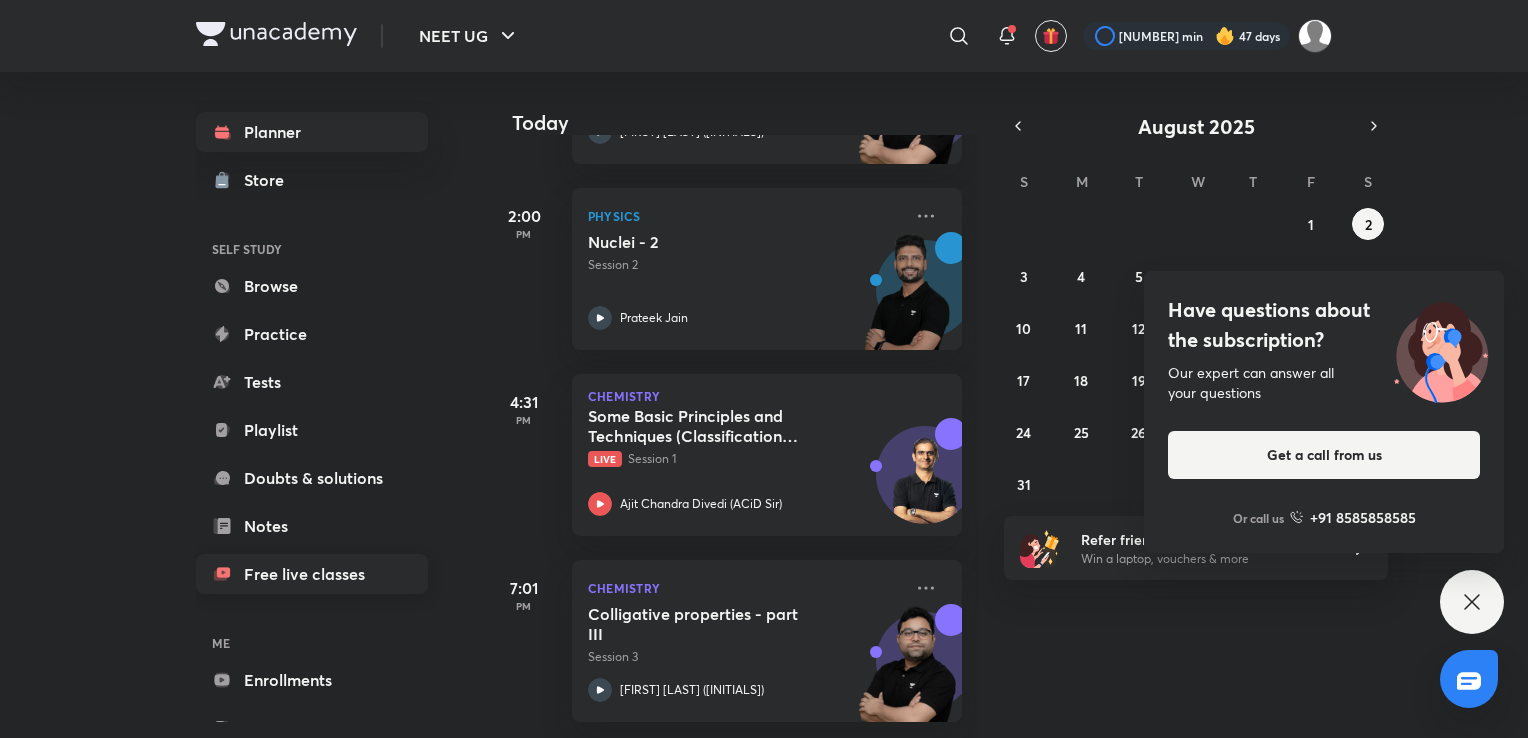 scroll, scrollTop: 65, scrollLeft: 0, axis: vertical 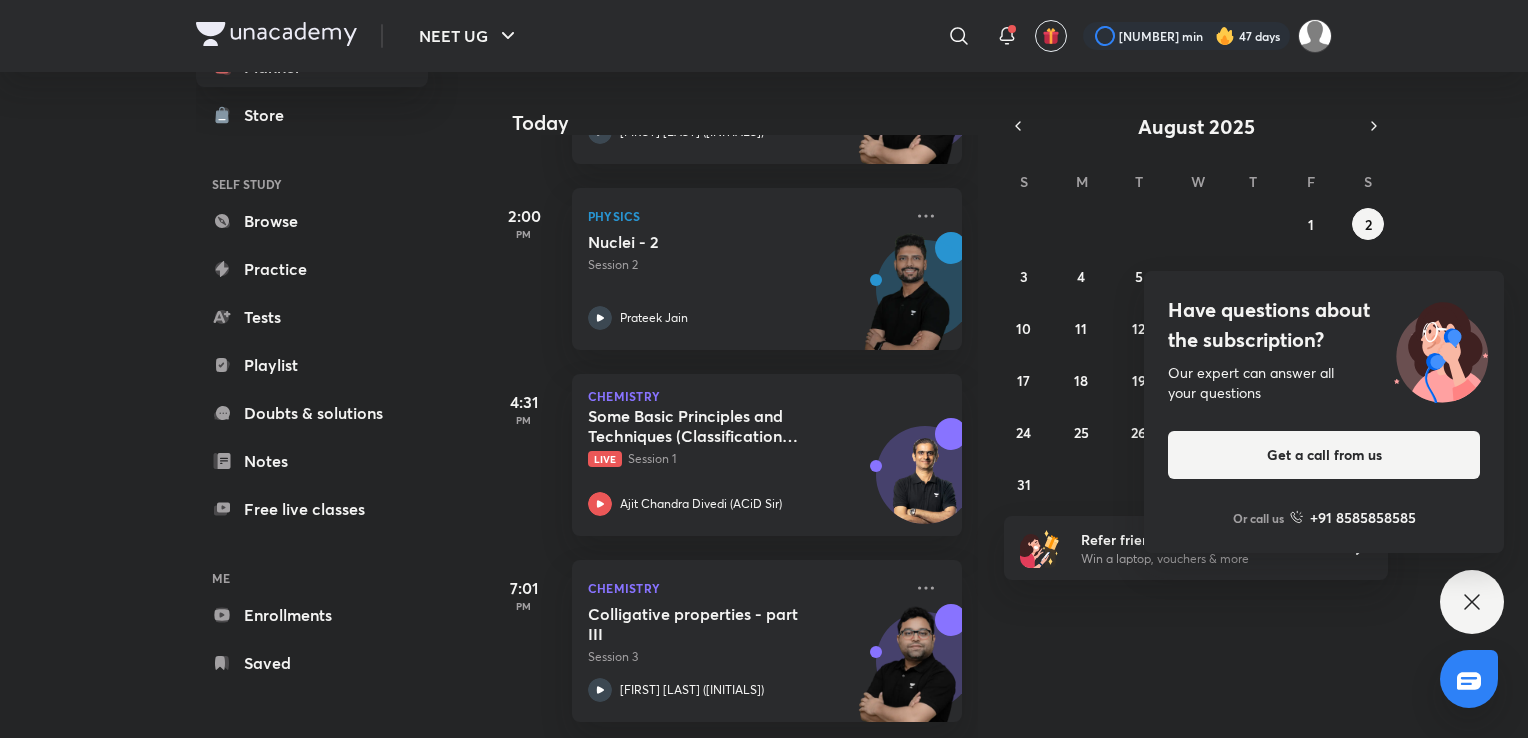 click on "Today Good evening, [FIRST] You have [NUMBER] events today [TIME] [SUBJECT] [TOPIC] - [NUMBER] Session [NUMBER] Dr. [LAST] [TIME] [SUBJECT] [TOPIC] - part [NUMBER] Session [NUMBER] [FIRST] [LAST] ([INITIALS]) [TIME] [SUBJECT] [TOPIC] - [NUMBER] Session [NUMBER] [FIRST] [LAST] [TIME] [SUBJECT] [TOPIC] - [NUMBER] Live Session [NUMBER] [FIRST] [LAST] ([INITIALS]) [TIME] [SUBJECT] [TOPIC] - part [NUMBER] Session [NUMBER] [FIRST] [LAST] ([INITIALS])" at bounding box center [1004, 405] 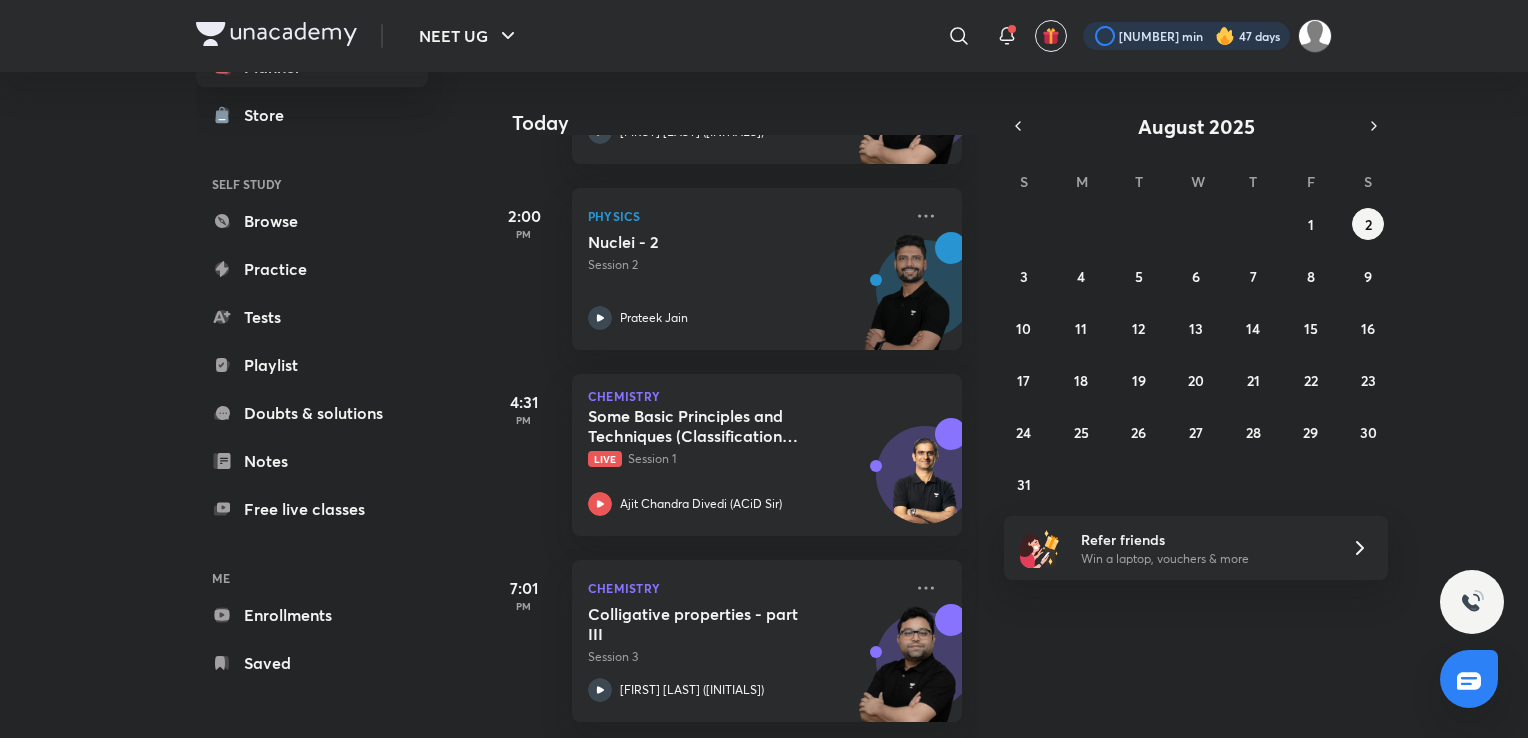 click at bounding box center (1186, 36) 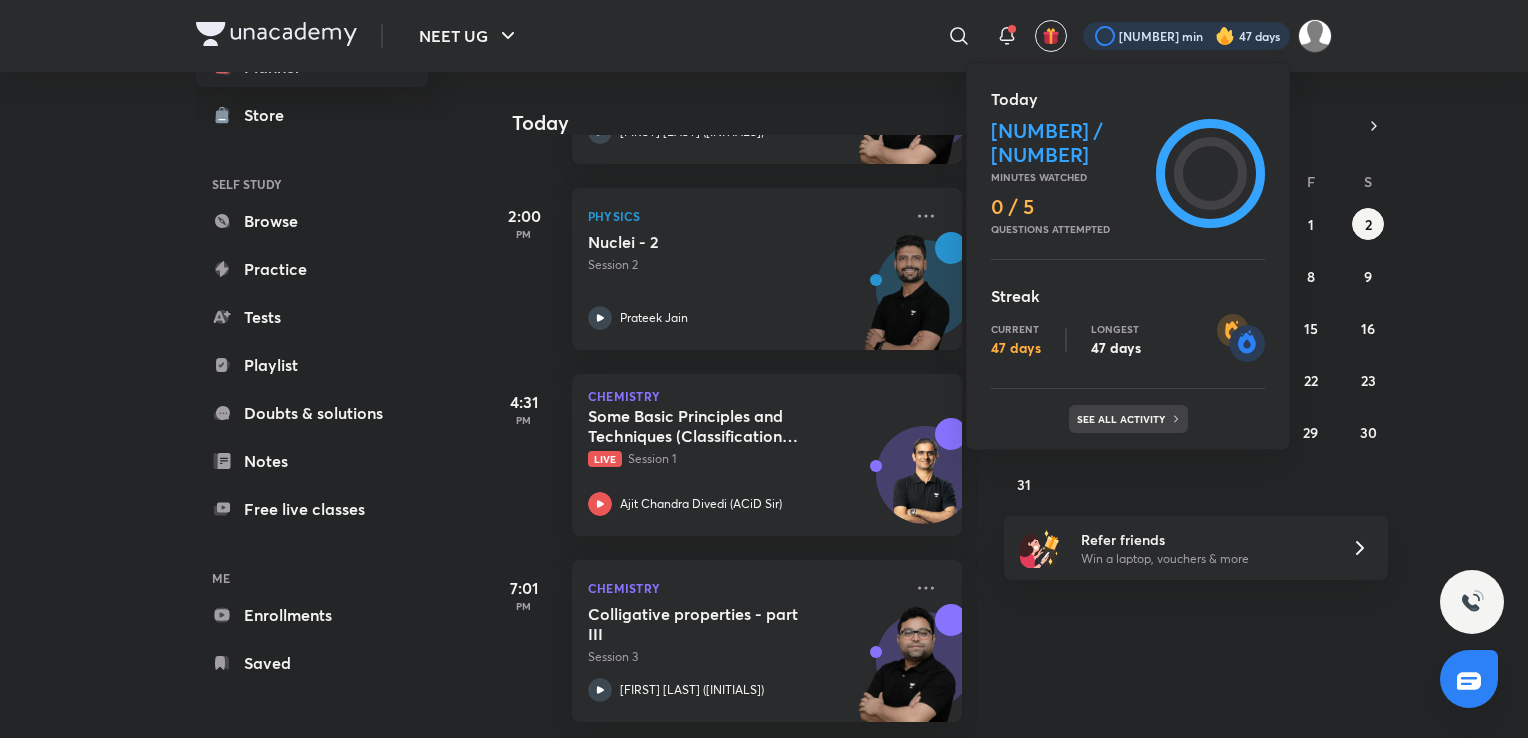 click on "See all activity" at bounding box center [1128, 419] 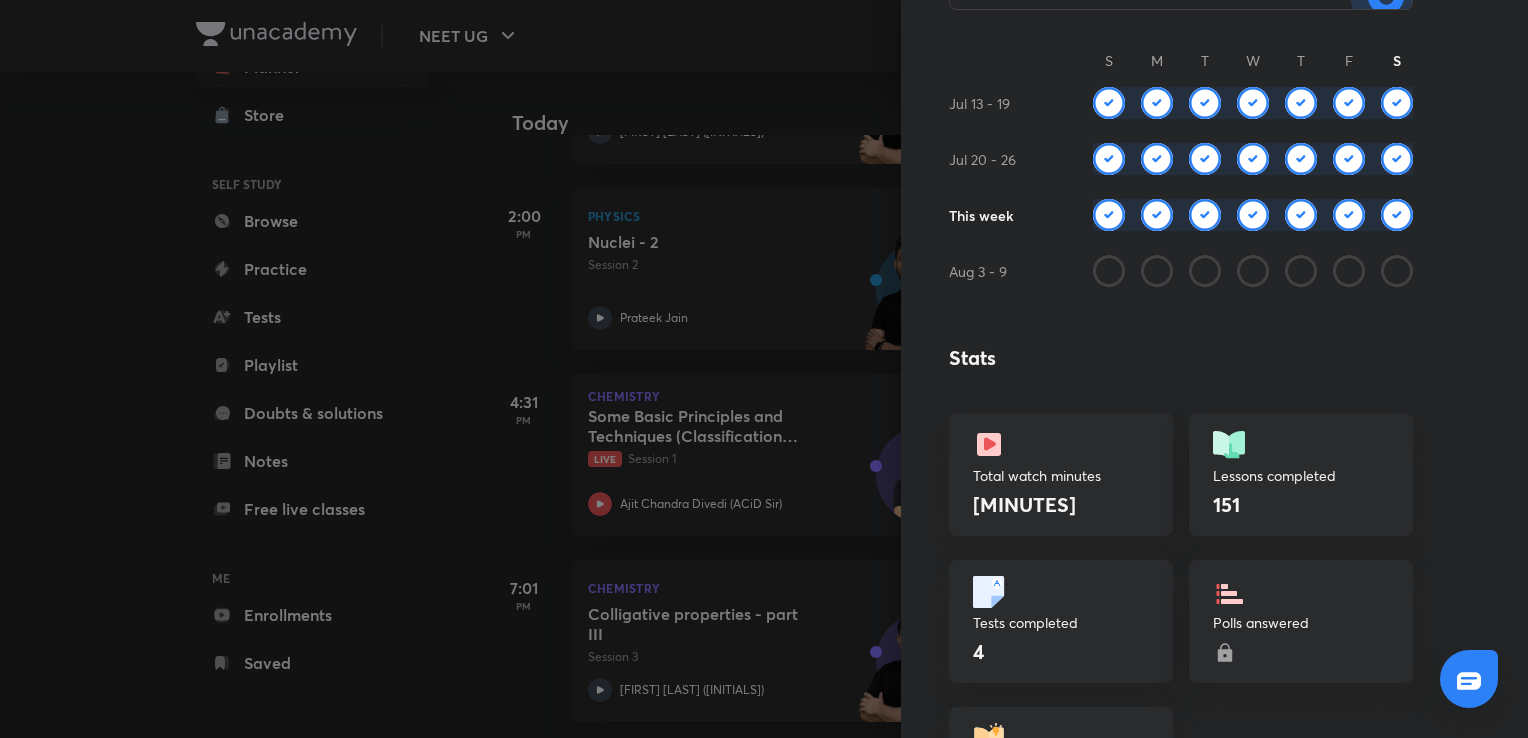 scroll, scrollTop: 263, scrollLeft: 0, axis: vertical 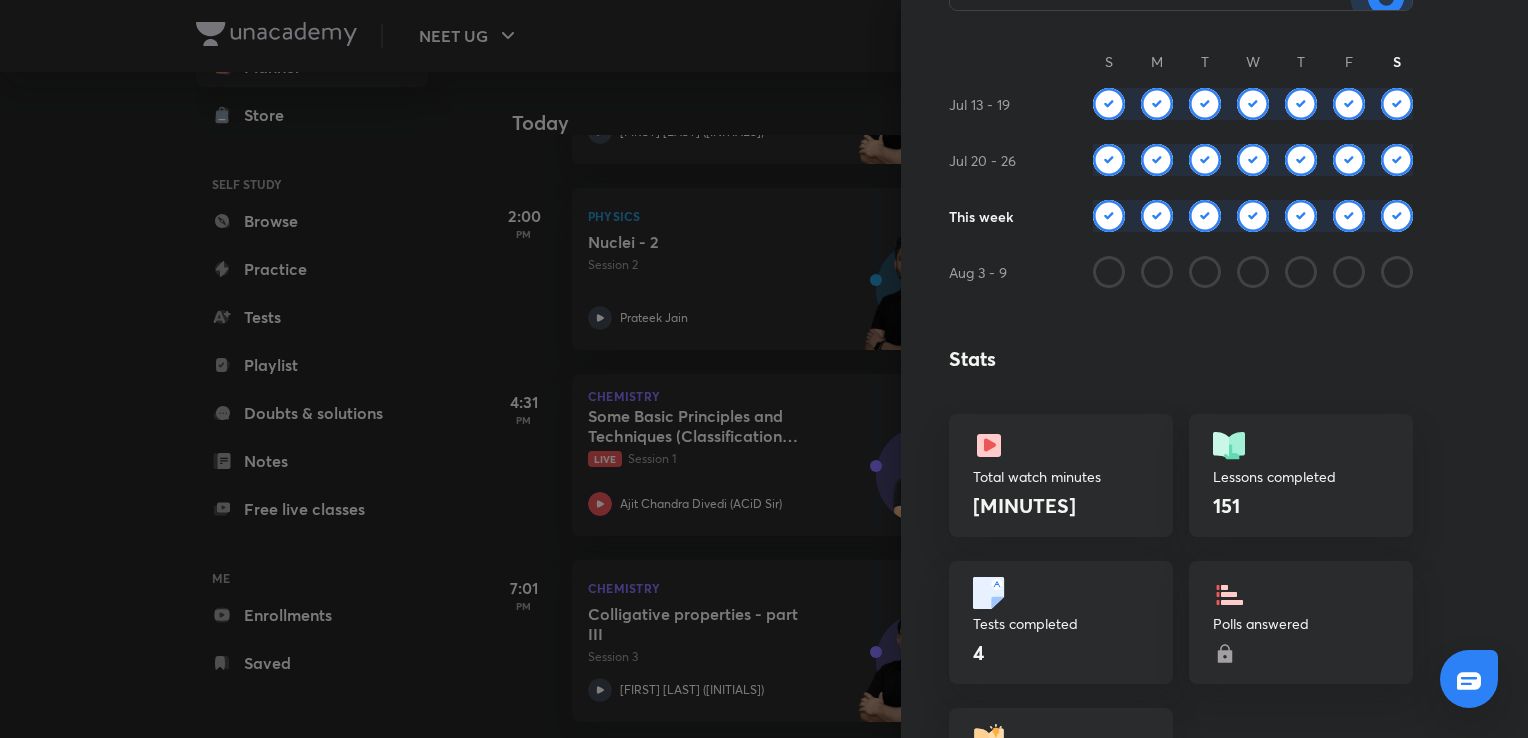 click at bounding box center (764, 369) 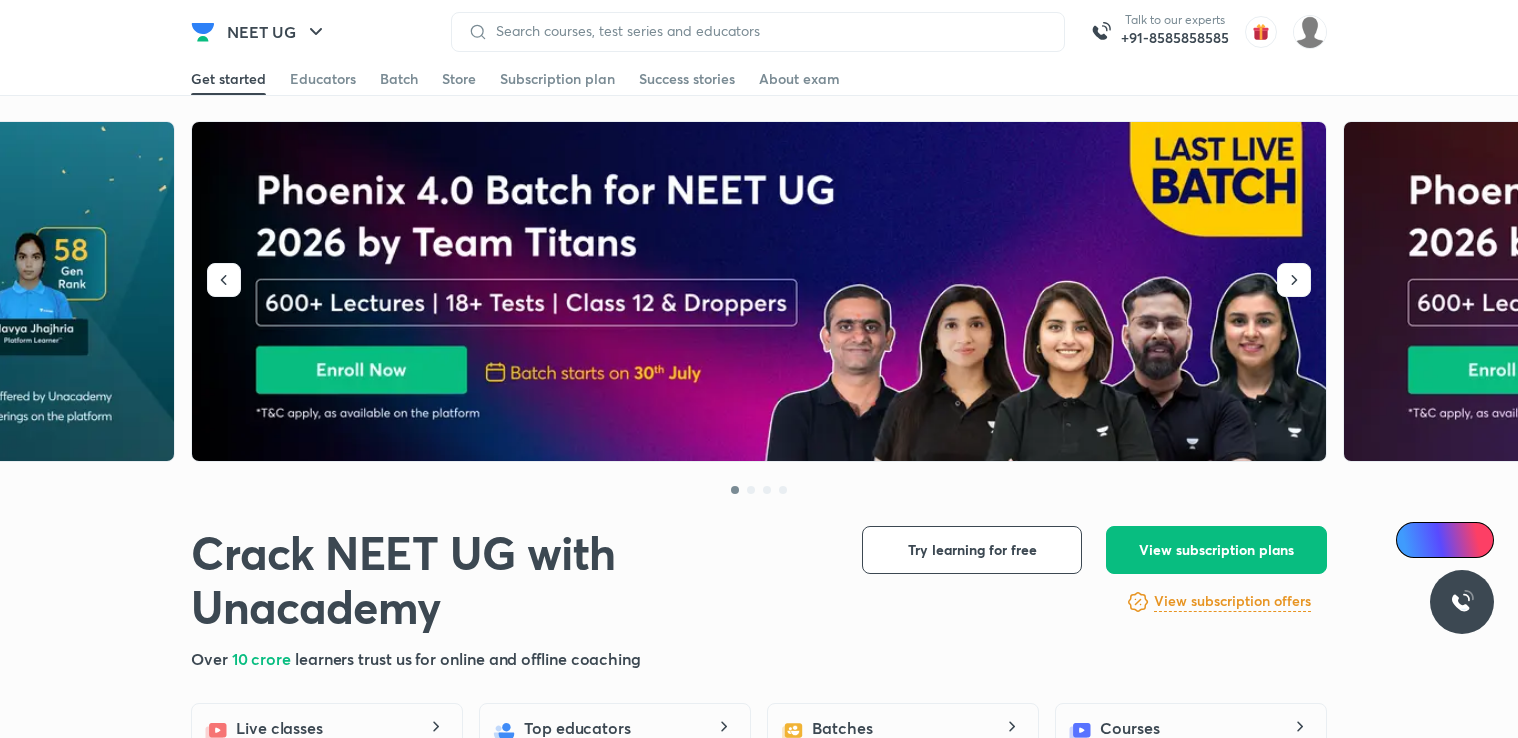 scroll, scrollTop: 0, scrollLeft: 0, axis: both 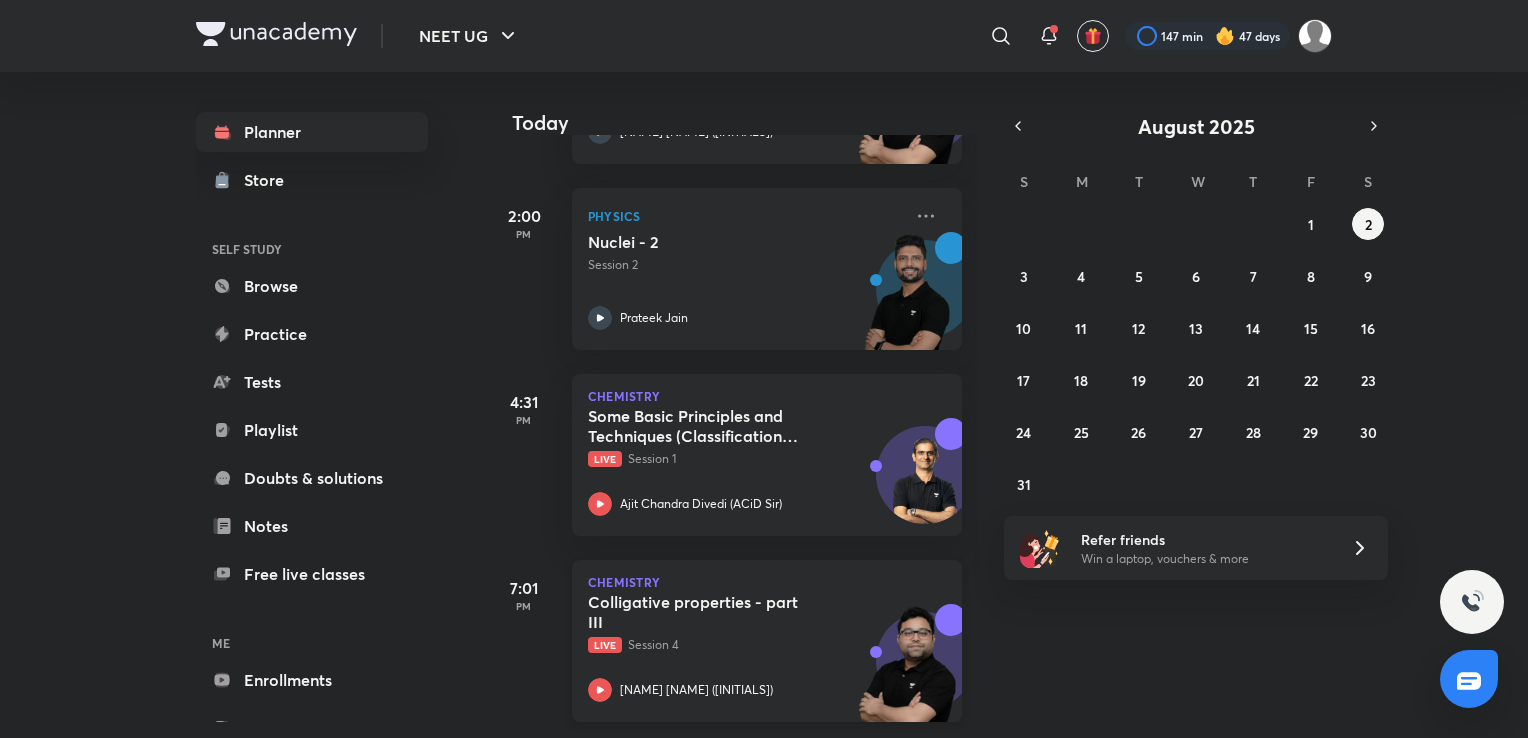 click on "Colligative properties - part III Live Session 4 Ajay Mishra (Akm)" at bounding box center (745, 647) 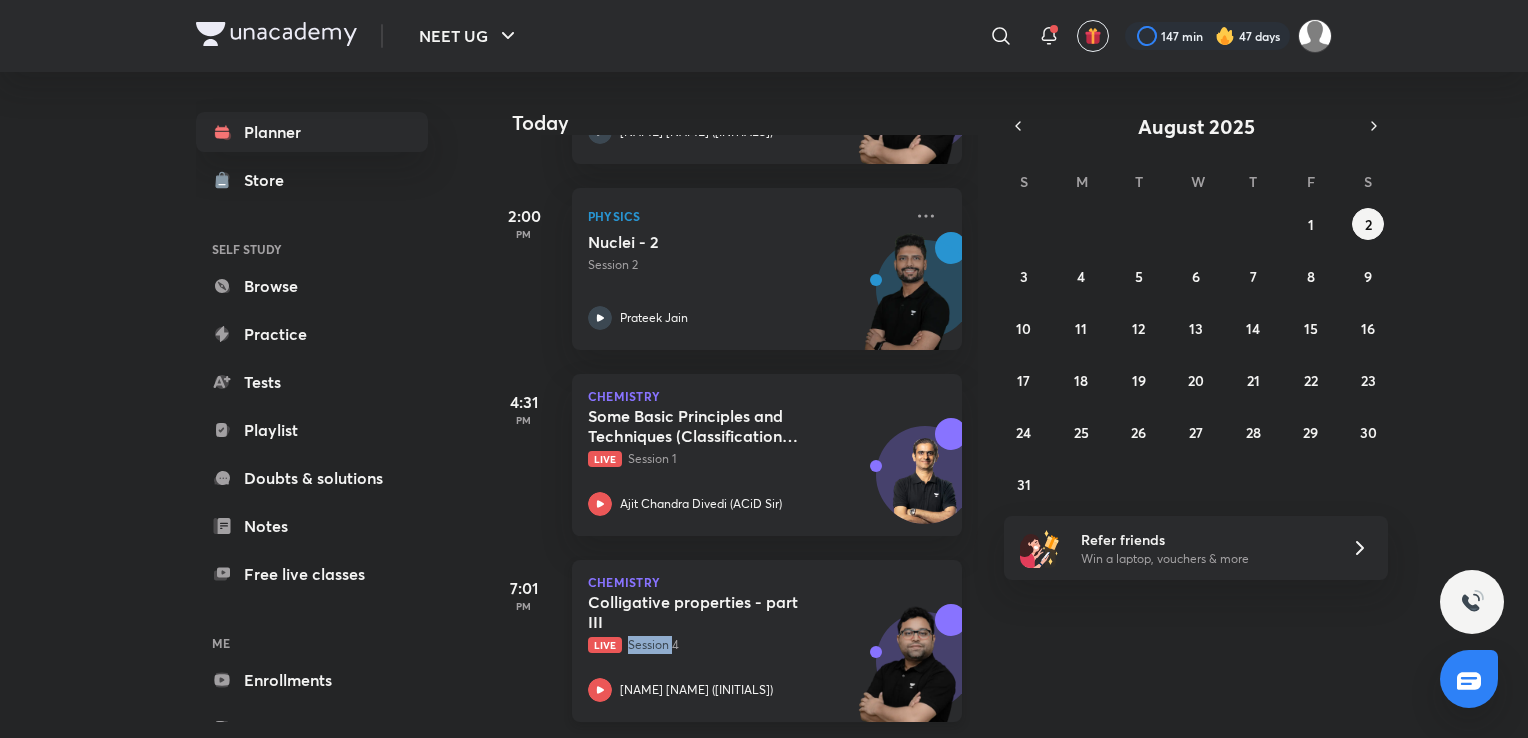 click on "Colligative properties - part III Live Session 4 Ajay Mishra (Akm)" at bounding box center (745, 647) 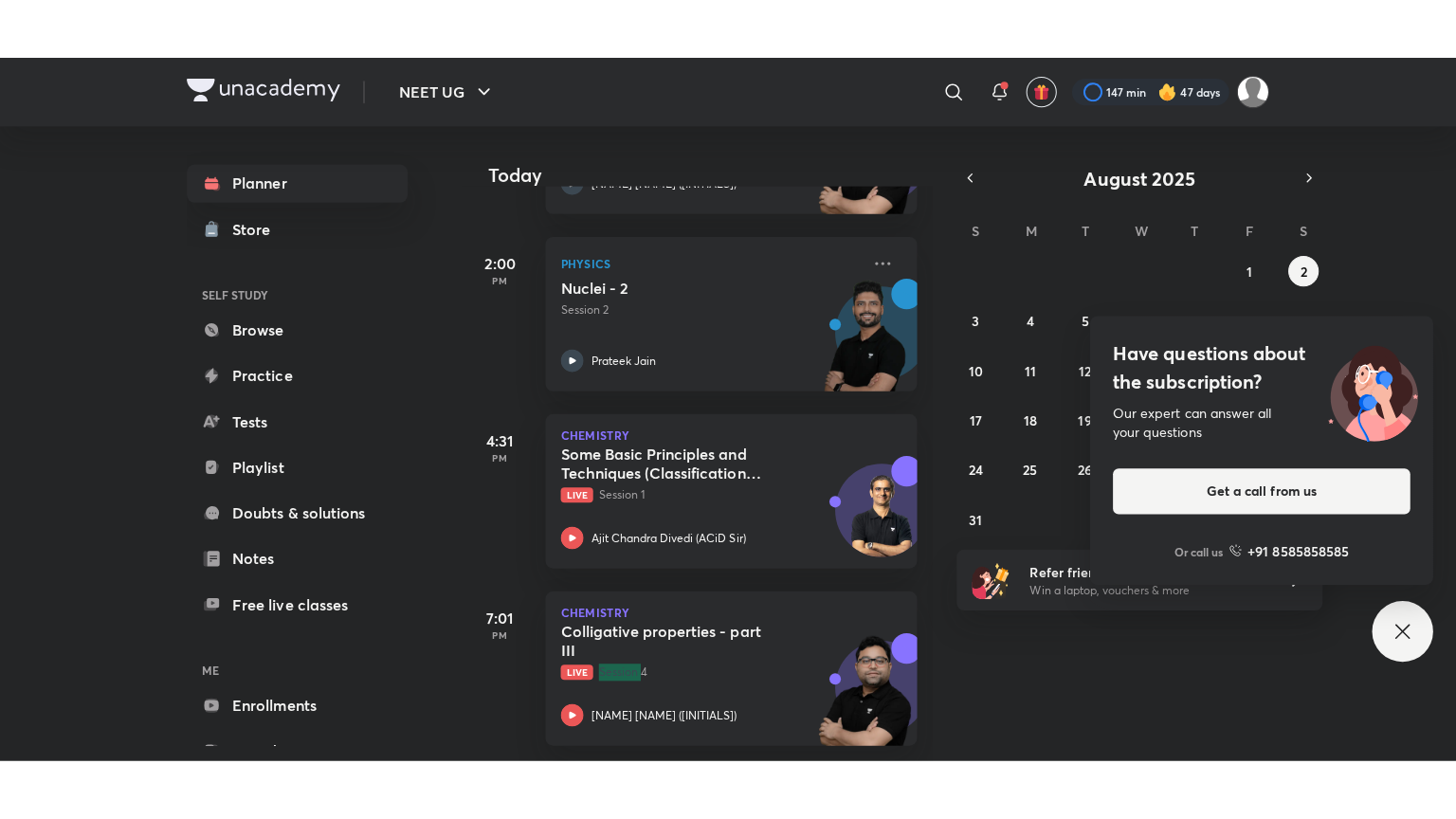 scroll, scrollTop: 308, scrollLeft: 0, axis: vertical 